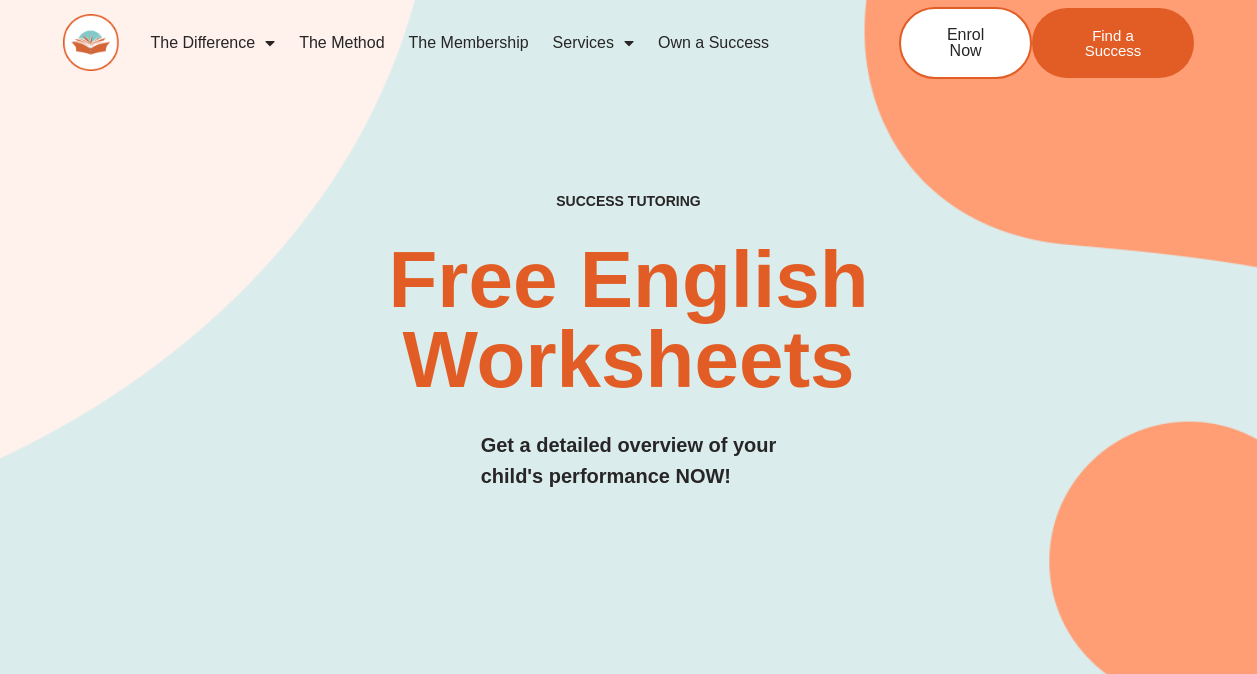 scroll, scrollTop: 0, scrollLeft: 0, axis: both 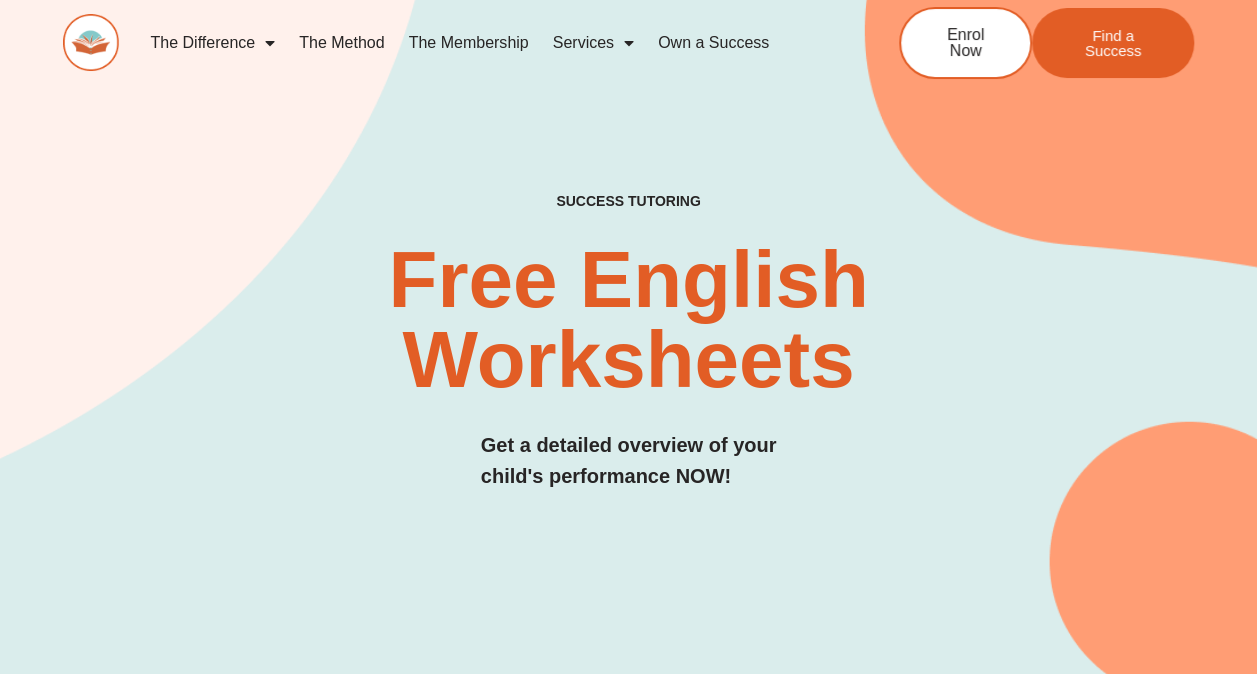 click on "SUCCESS TUTORING​
Free English Worksheets​
Get a detailed overview of your  child's performance NOW!" at bounding box center [628, 362] 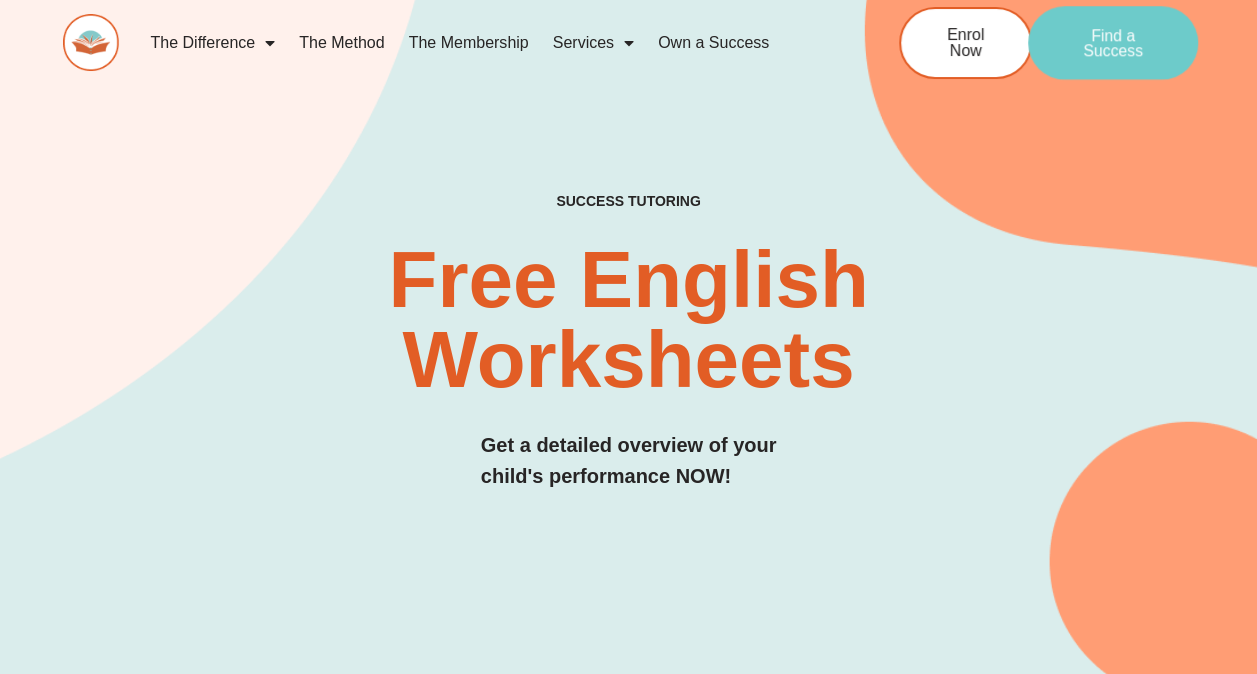 click on "Find a Success" 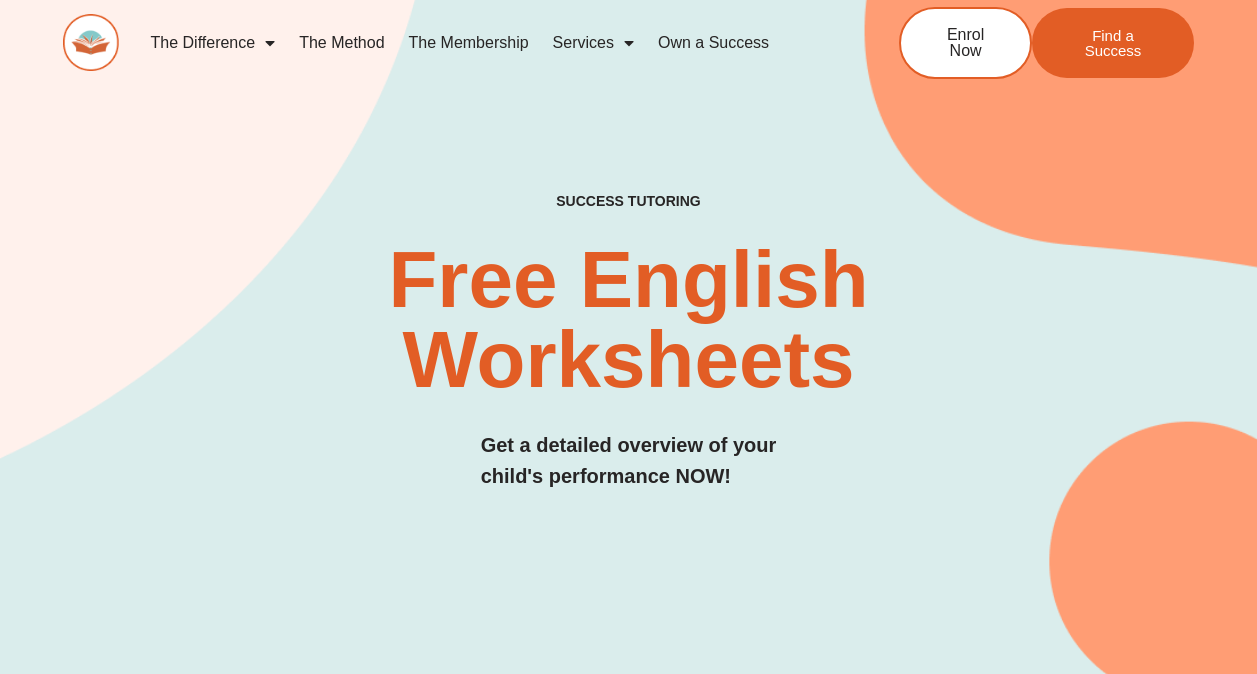 scroll, scrollTop: 0, scrollLeft: 0, axis: both 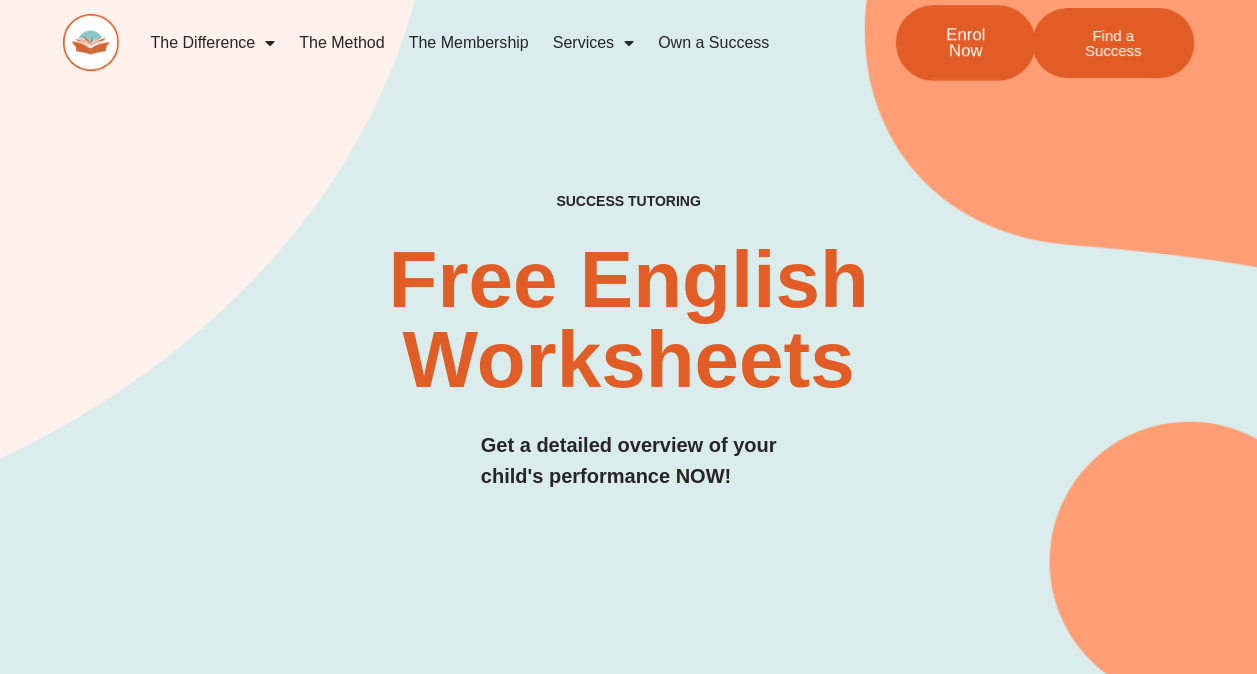 click on "Enrol Now" 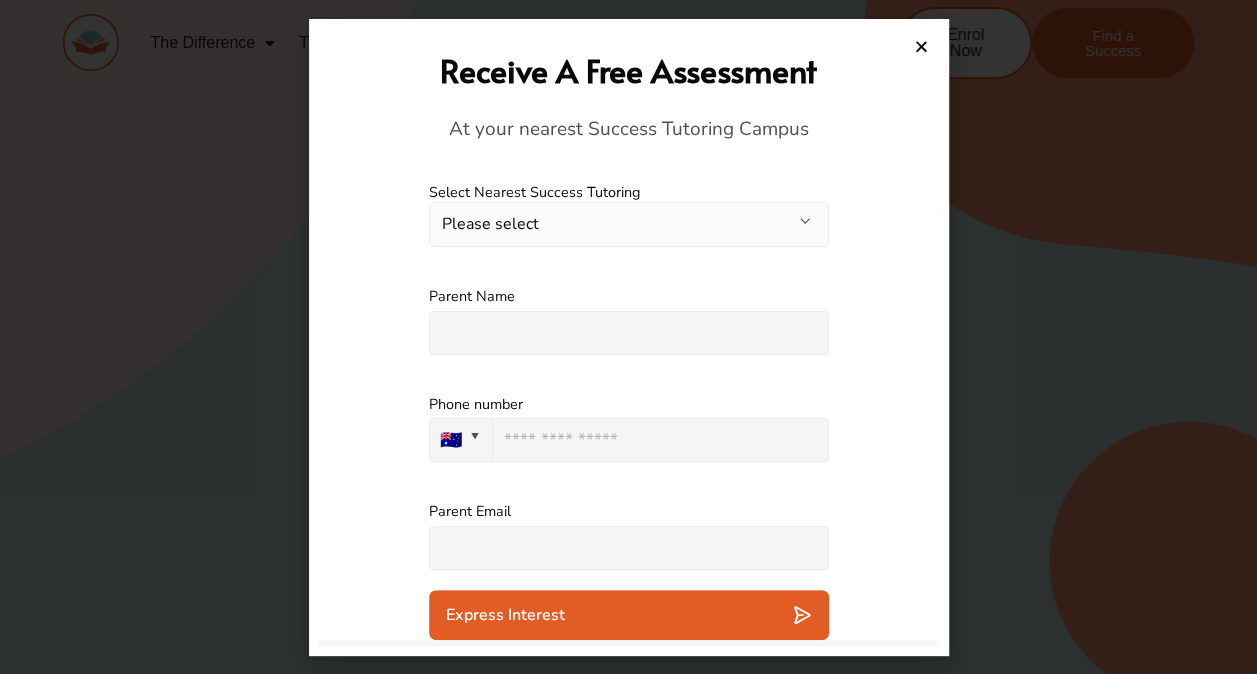 click on "Receive A Free Assessment At your nearest Success Tutoring Campus" at bounding box center (629, 96) 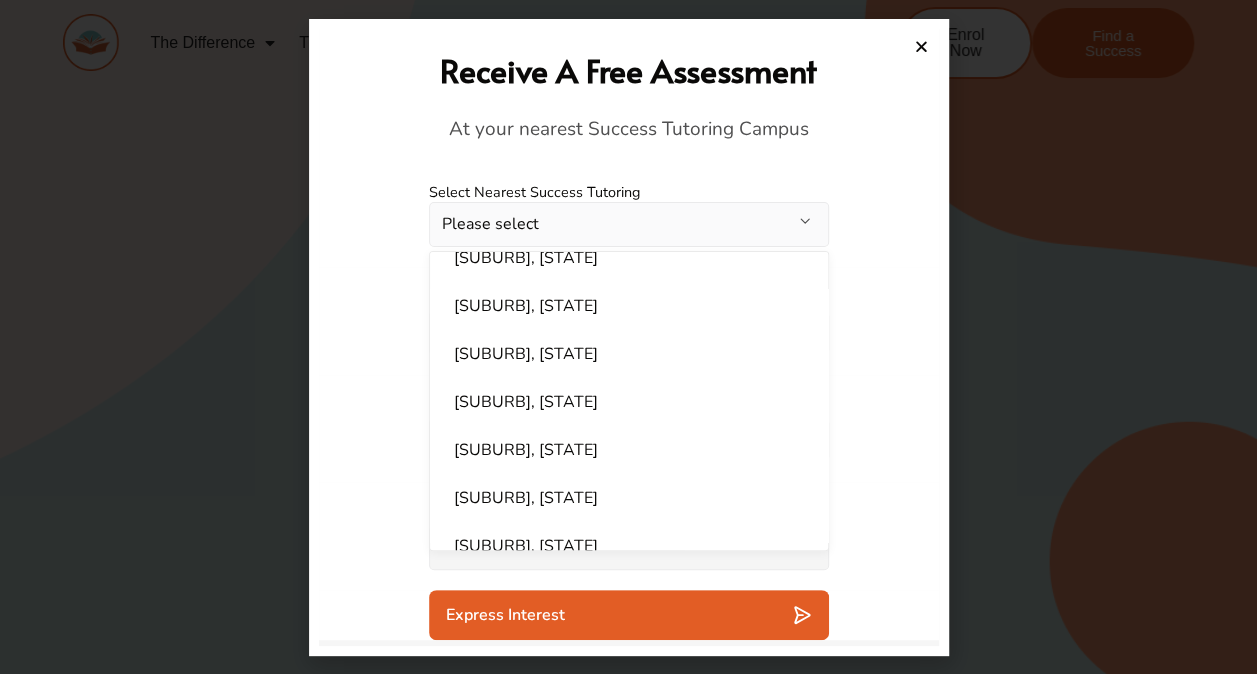 scroll, scrollTop: 214, scrollLeft: 0, axis: vertical 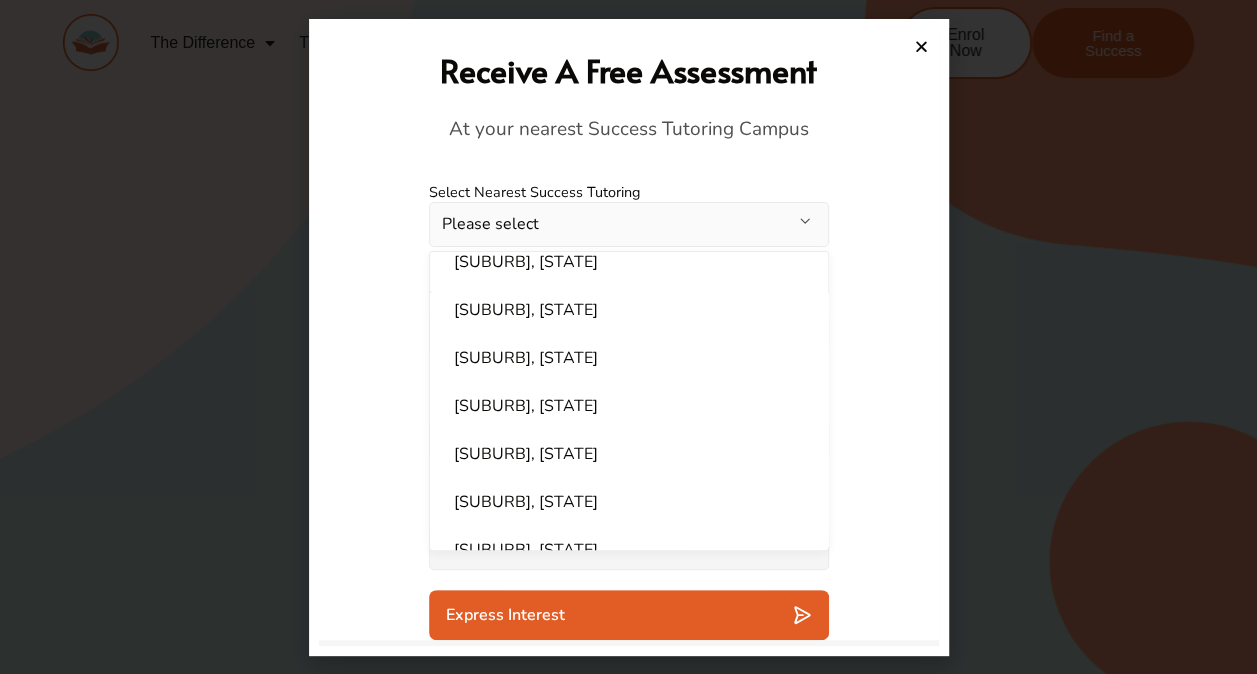 click on "Please select" at bounding box center (629, 224) 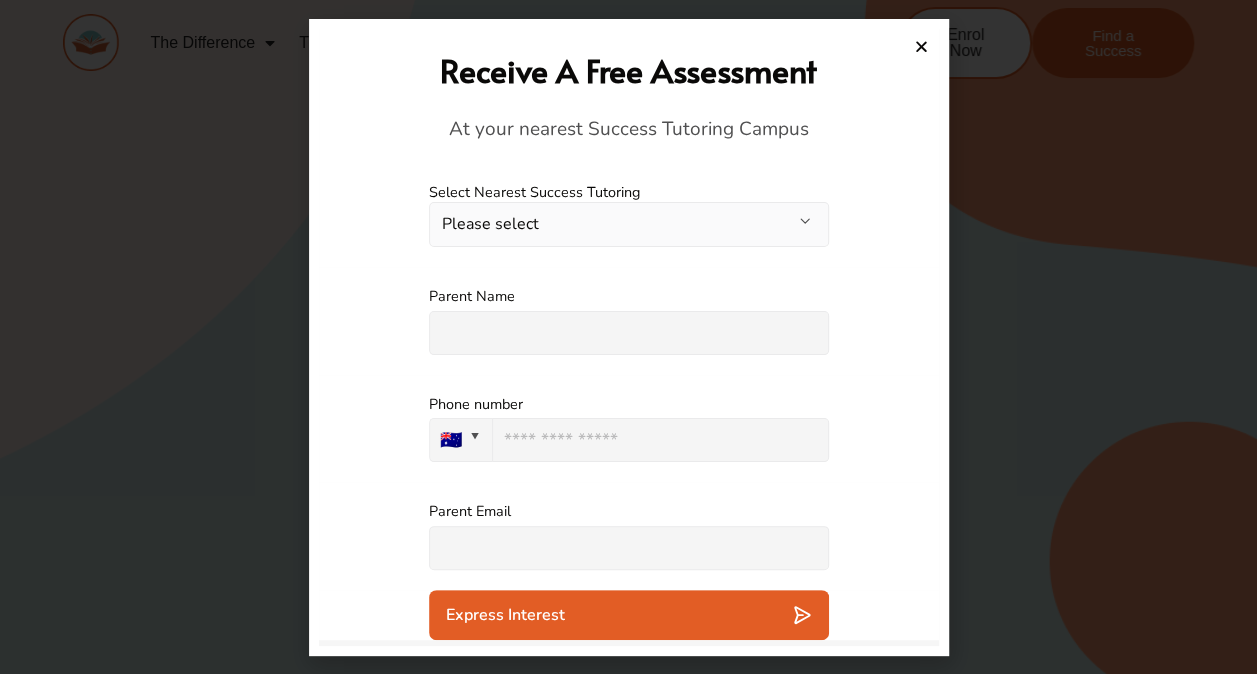 type 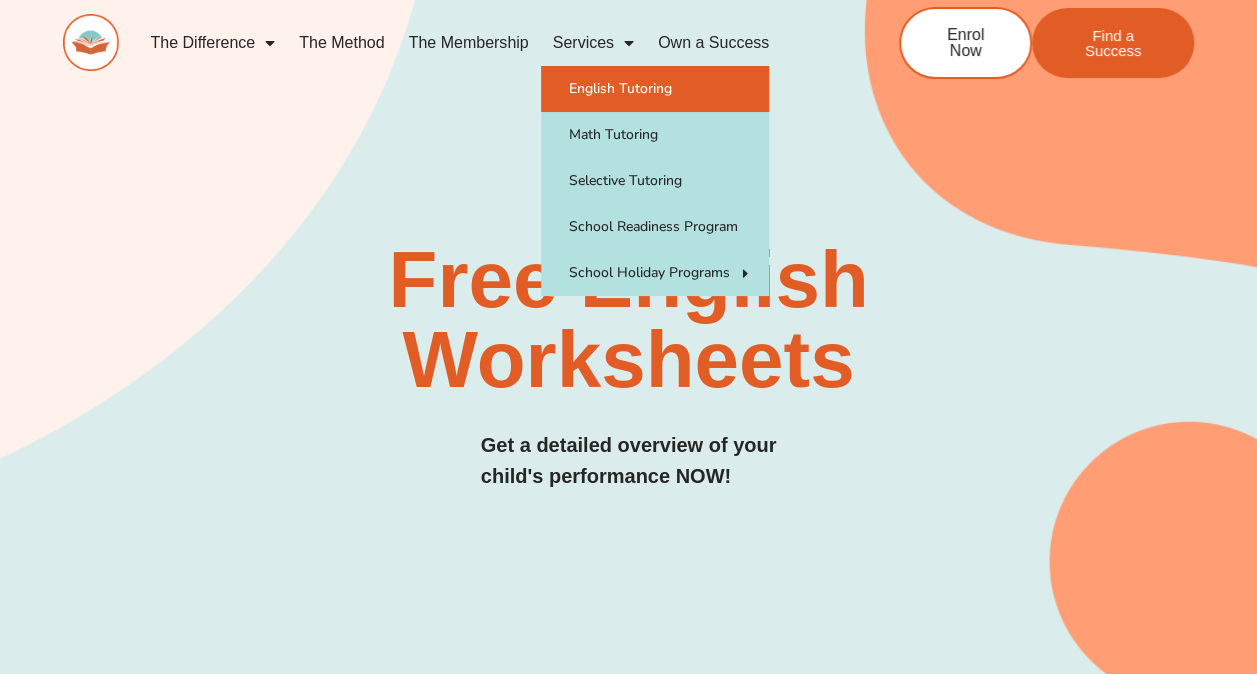 click on "English Tutoring" 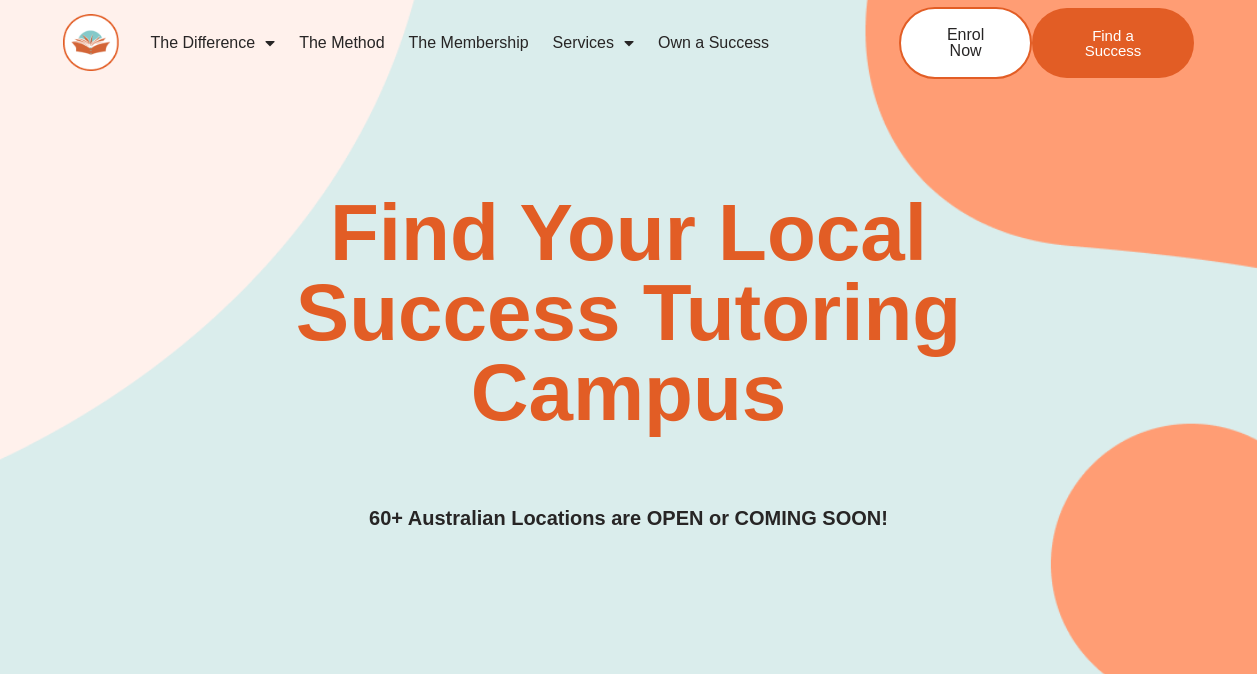 scroll, scrollTop: 0, scrollLeft: 0, axis: both 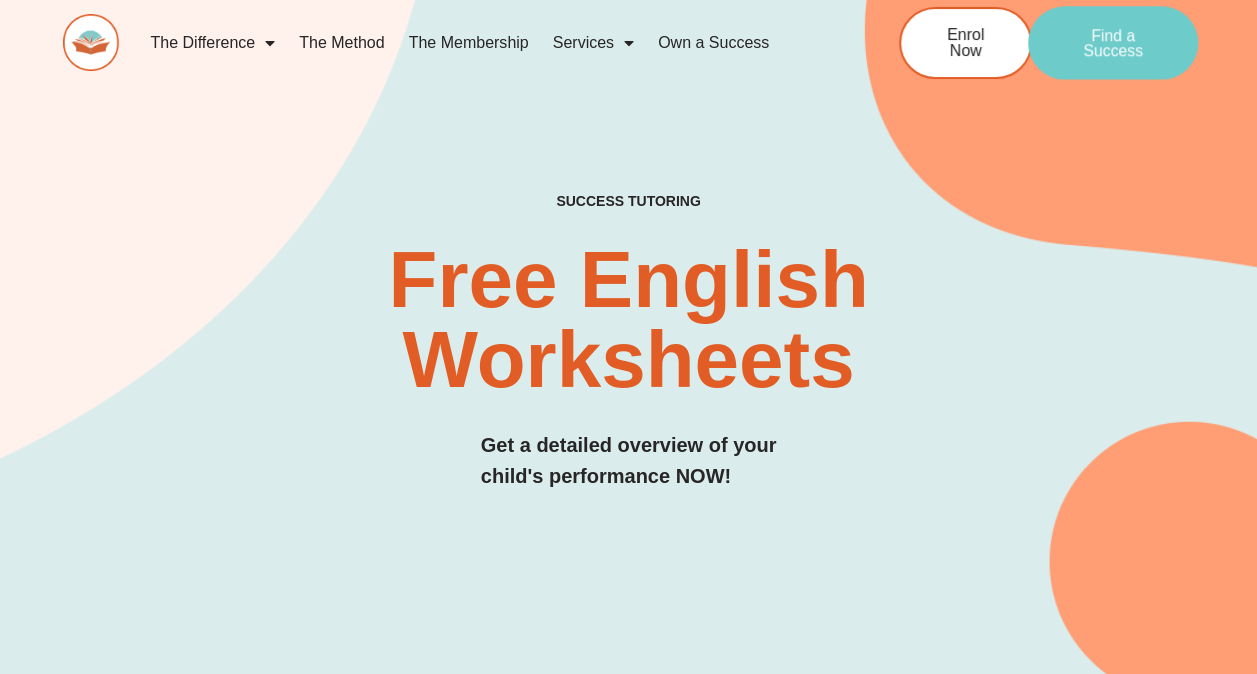 click on "Find a Success" 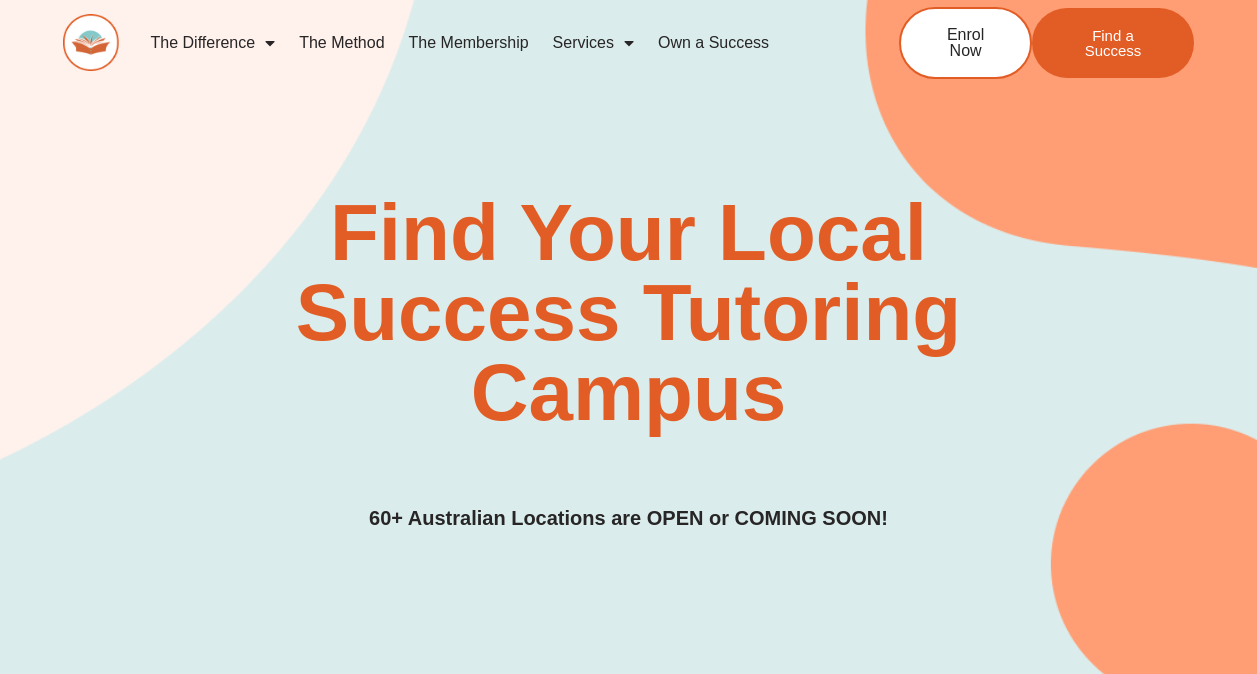 scroll, scrollTop: 0, scrollLeft: 0, axis: both 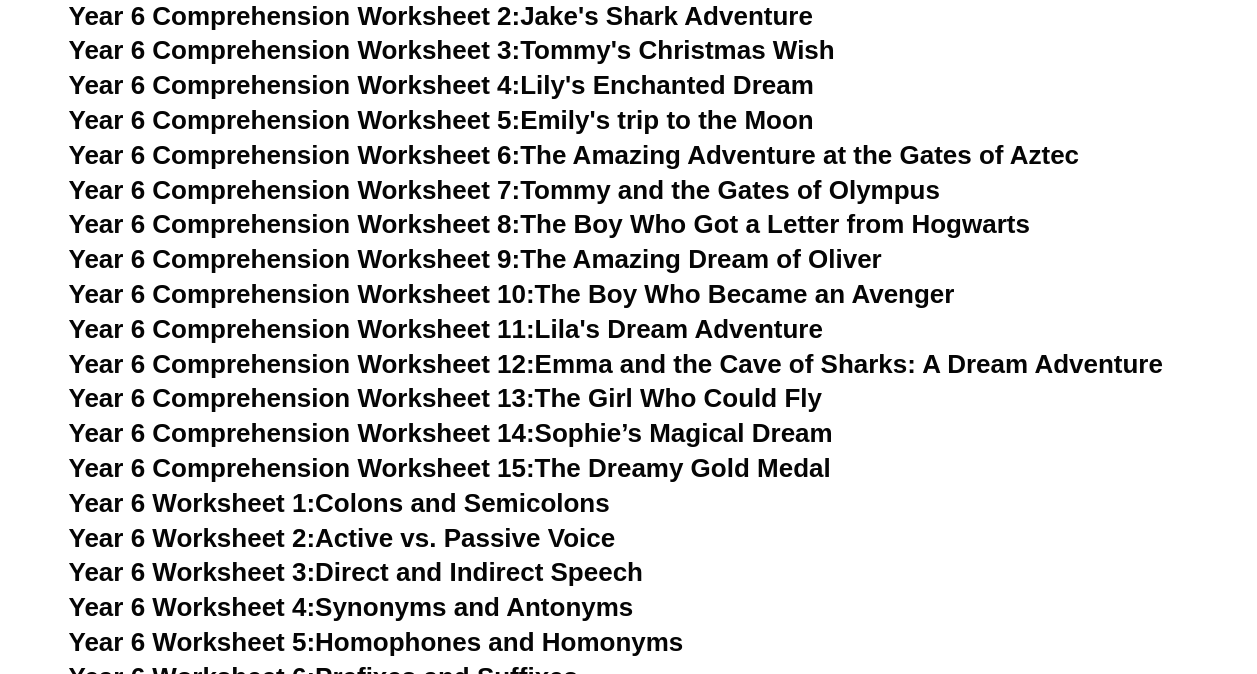 click on "Year 6 Worksheet 1:  Colons and Semicolons" at bounding box center [339, 503] 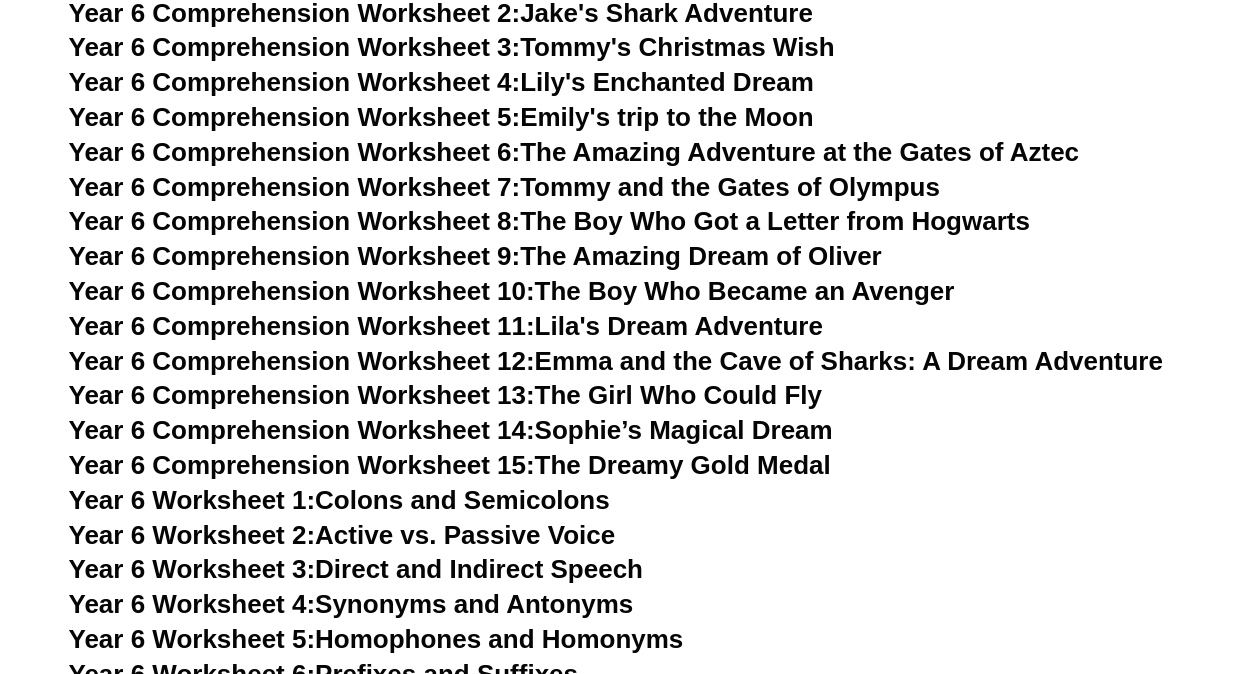 scroll, scrollTop: 10080, scrollLeft: 0, axis: vertical 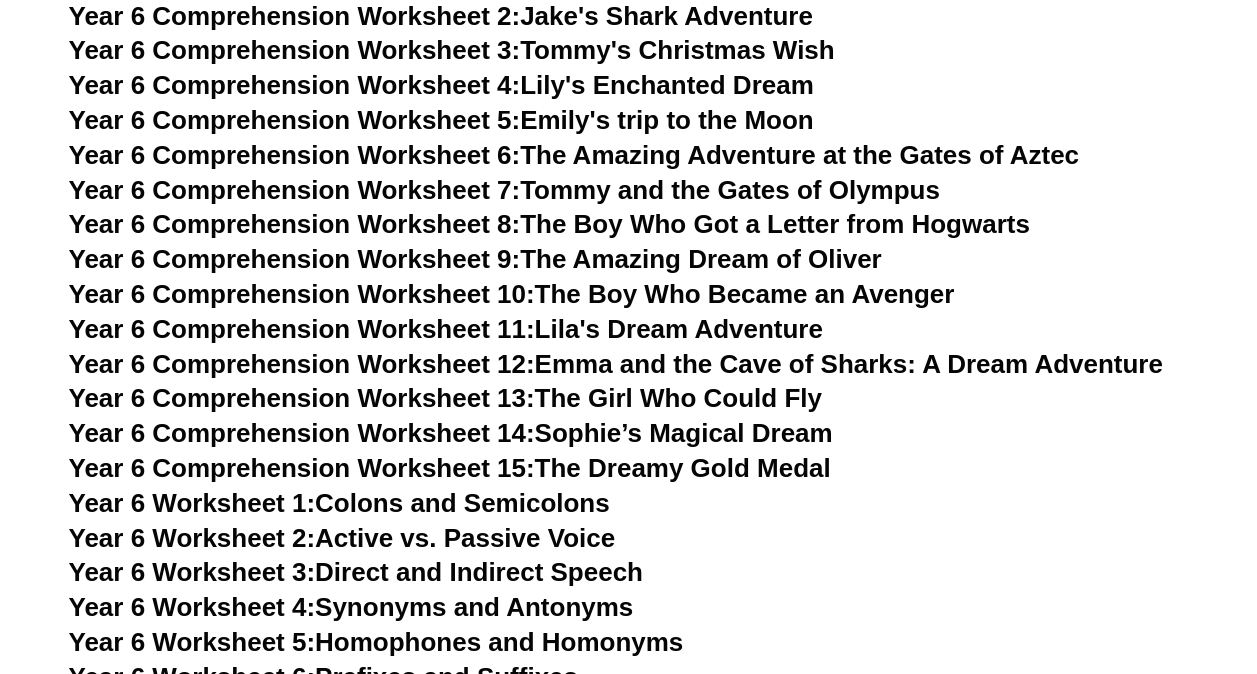 click on "Year 6 Comprehension Worksheet 10:  The Boy Who Became an Avenger" at bounding box center [512, 294] 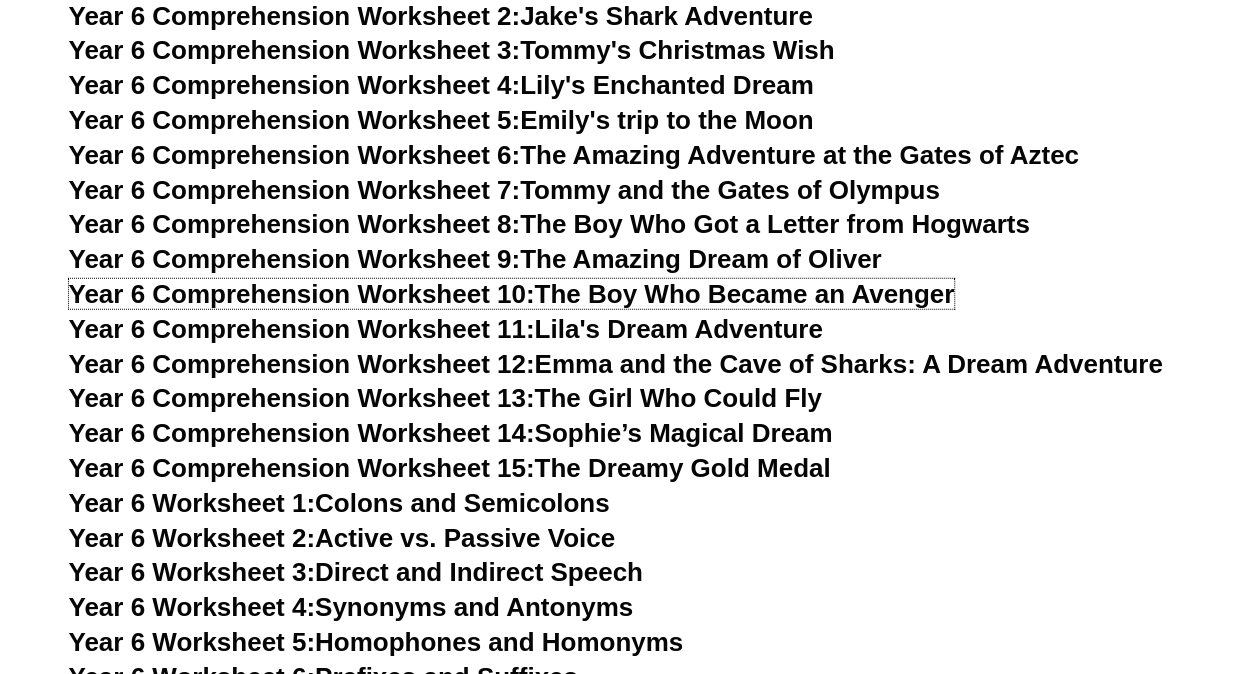 scroll, scrollTop: 10669, scrollLeft: 0, axis: vertical 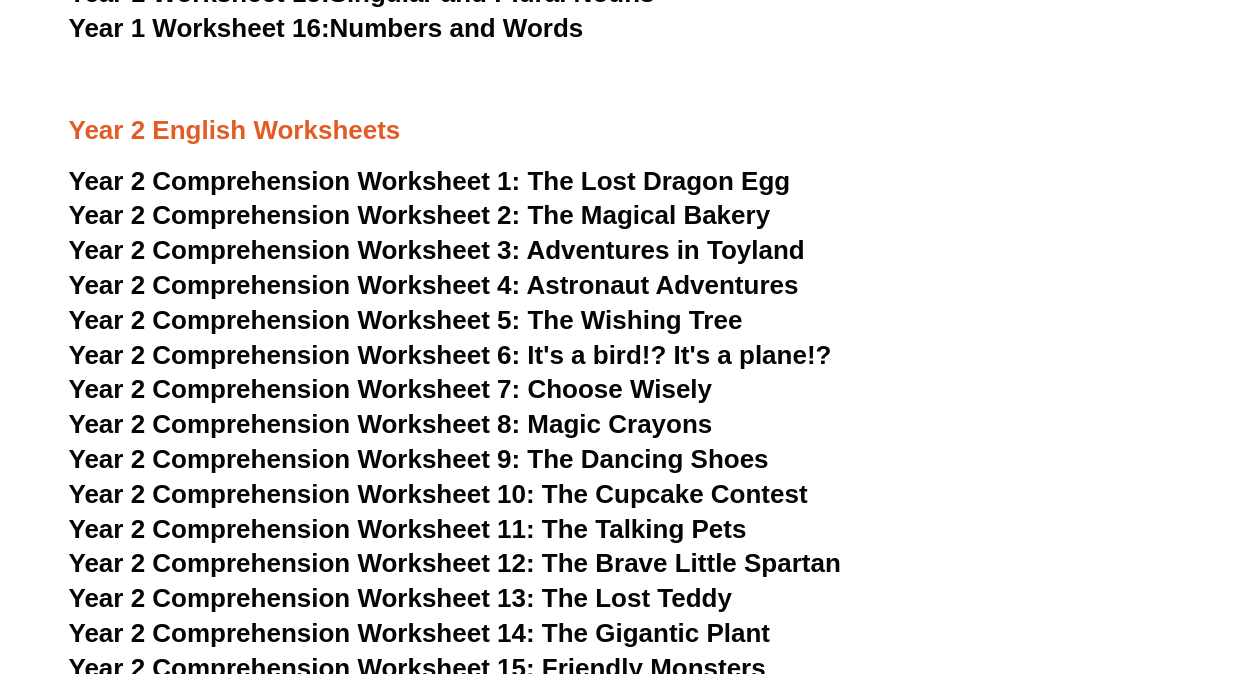 click on "Year 2 Comprehension Worksheet 5:" at bounding box center [295, 320] 